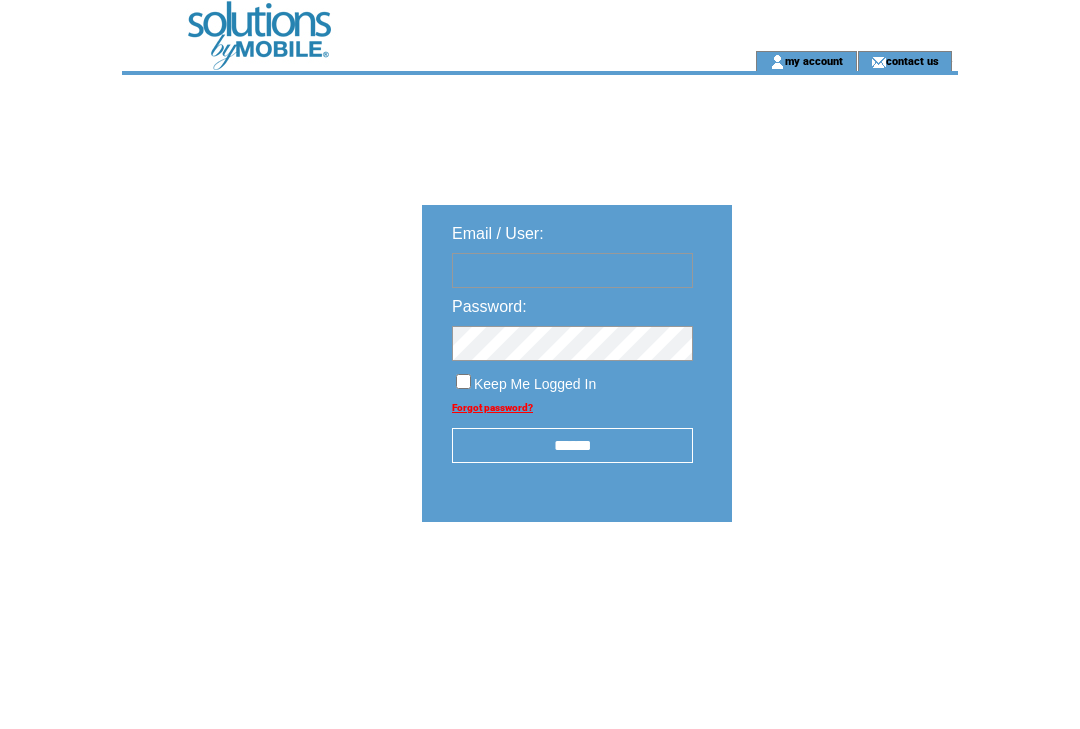 scroll, scrollTop: 0, scrollLeft: 0, axis: both 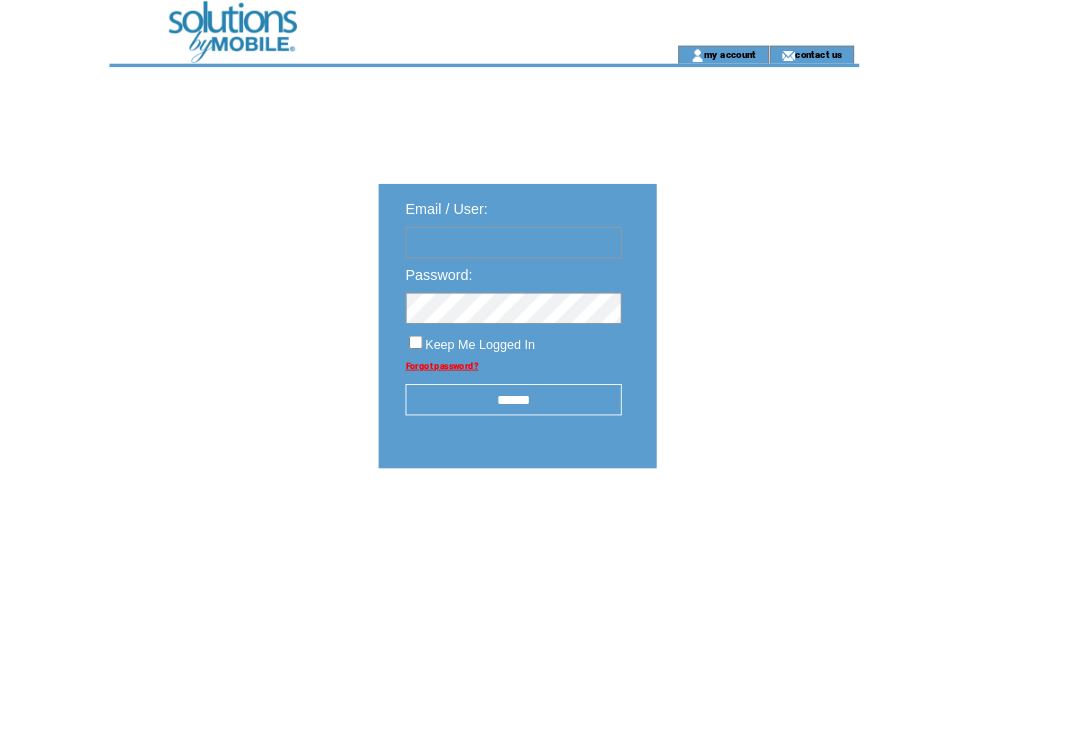 type on "**********" 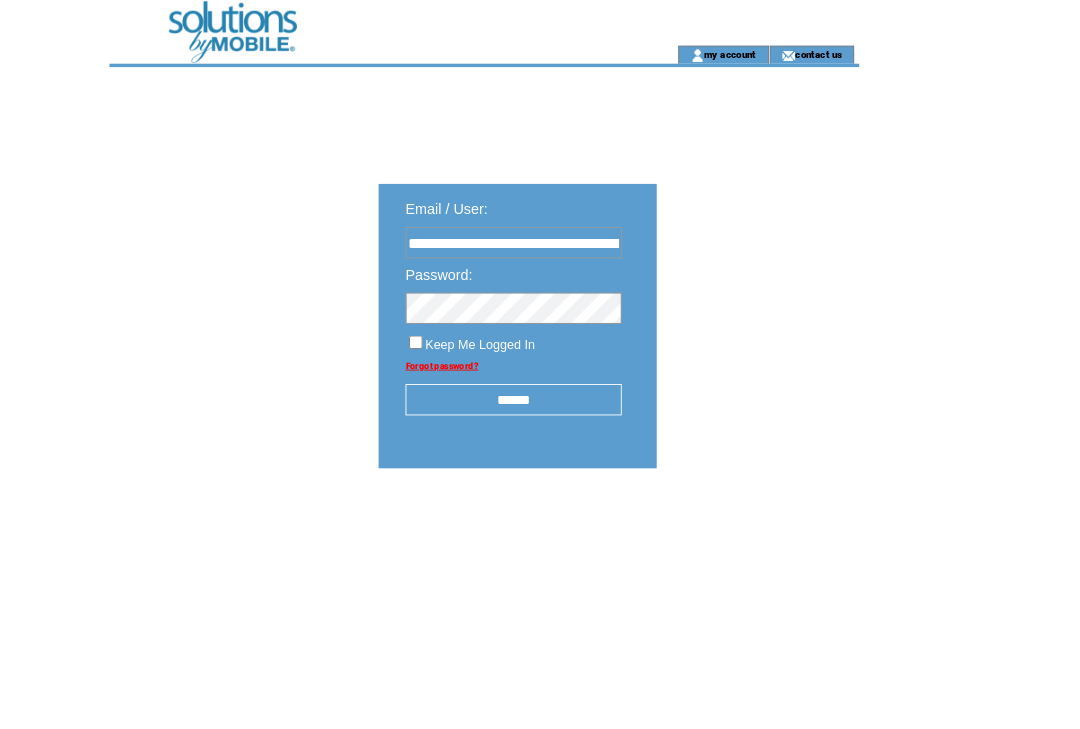 click at bounding box center (0, 0) 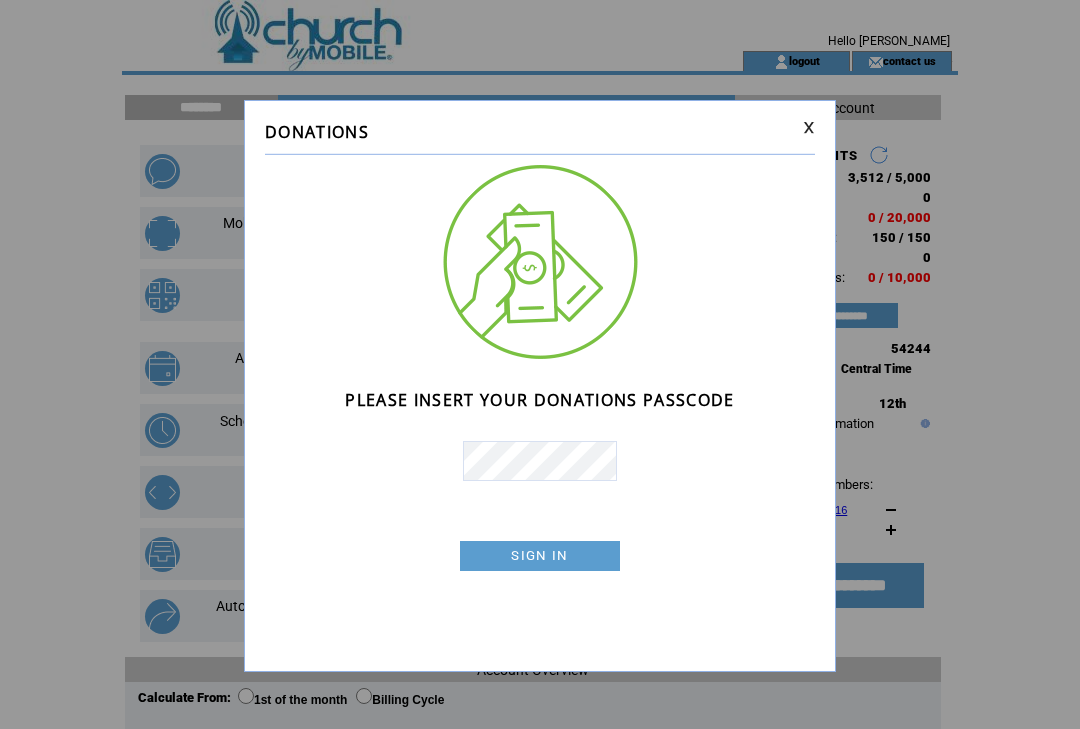 scroll, scrollTop: 0, scrollLeft: 0, axis: both 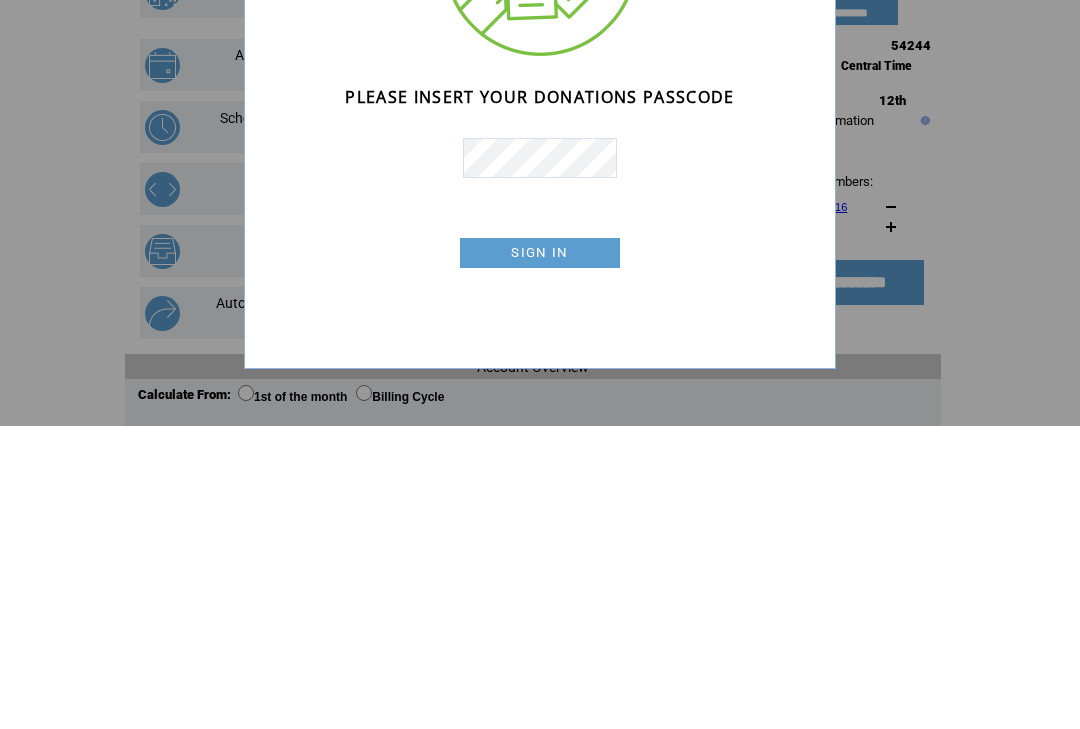 click on "SIGN IN" at bounding box center (540, 556) 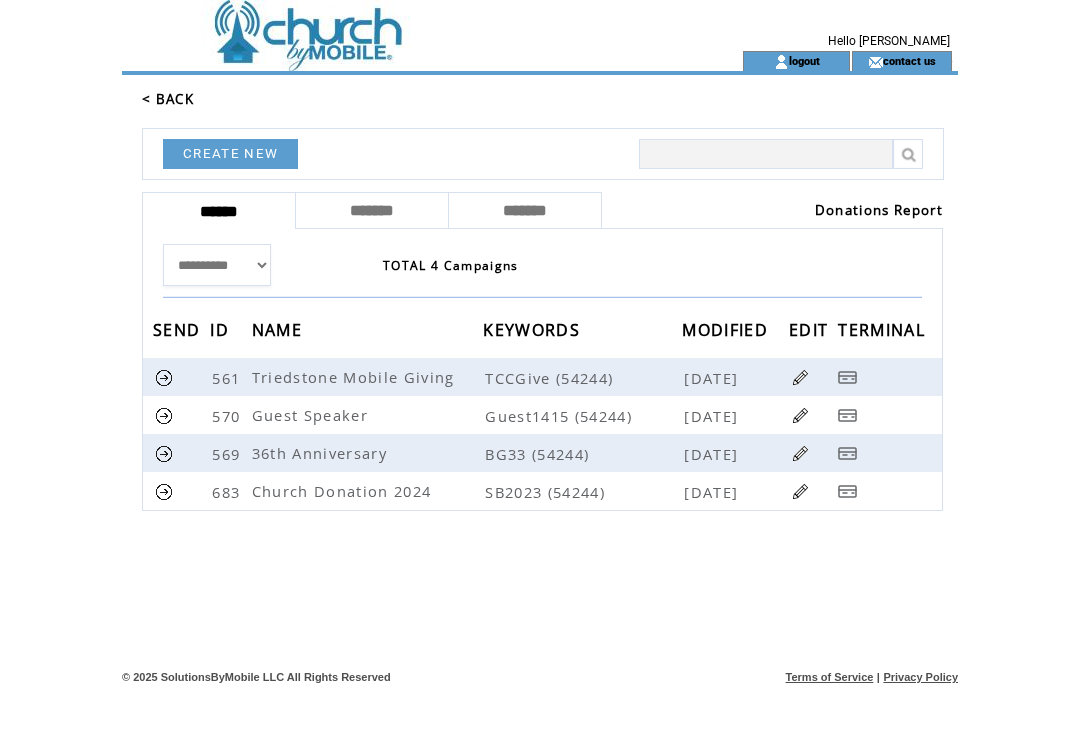 scroll, scrollTop: 0, scrollLeft: 0, axis: both 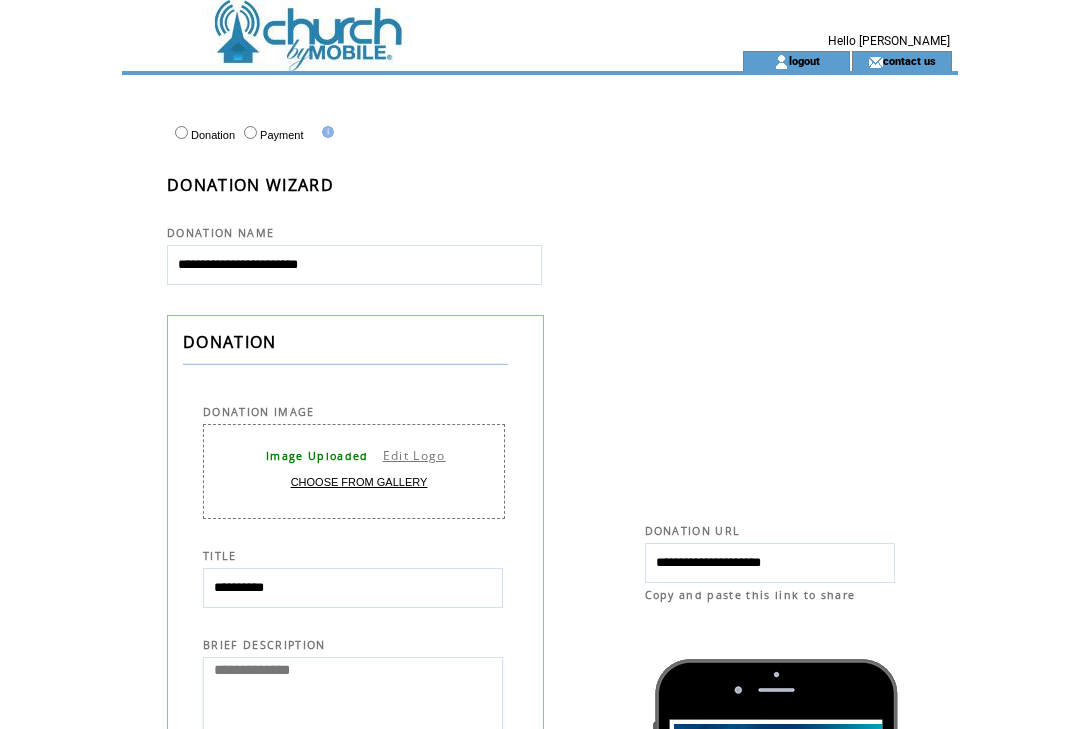 select 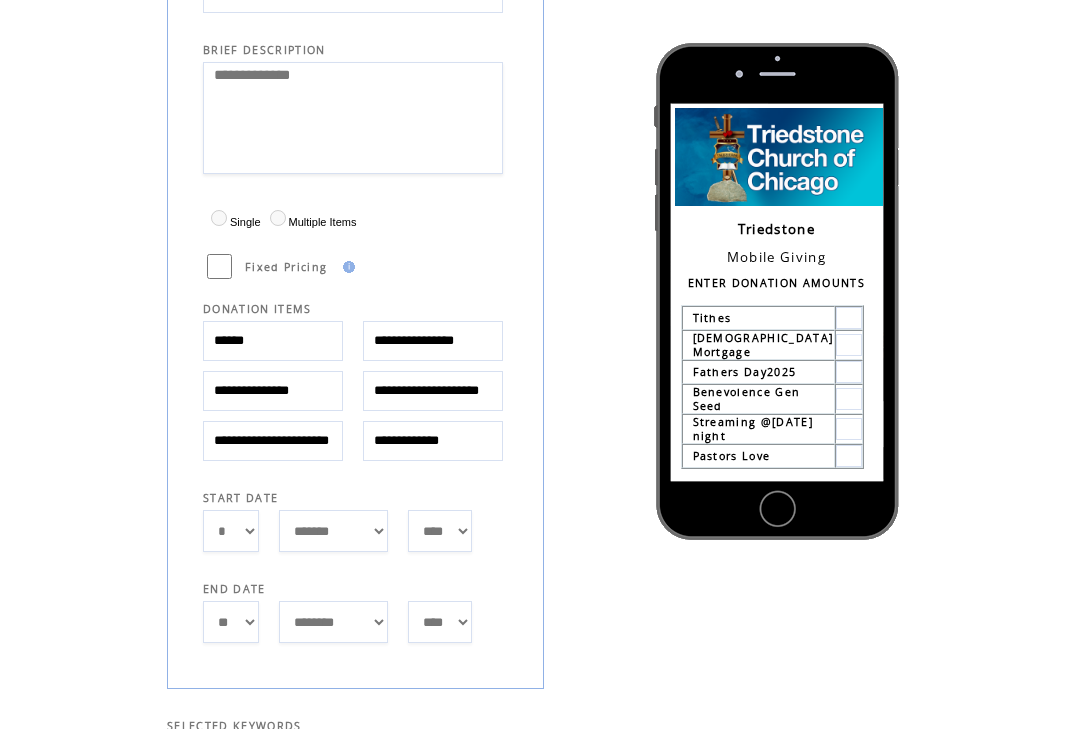 scroll, scrollTop: 601, scrollLeft: 0, axis: vertical 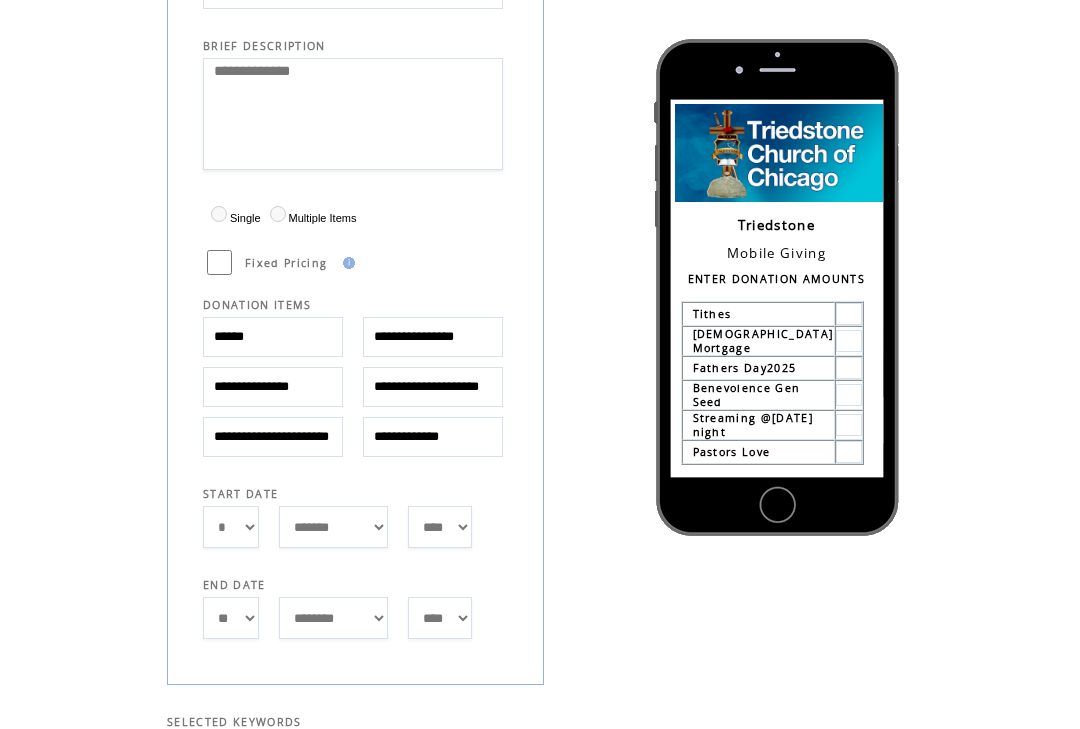 click on "**********" at bounding box center (273, 388) 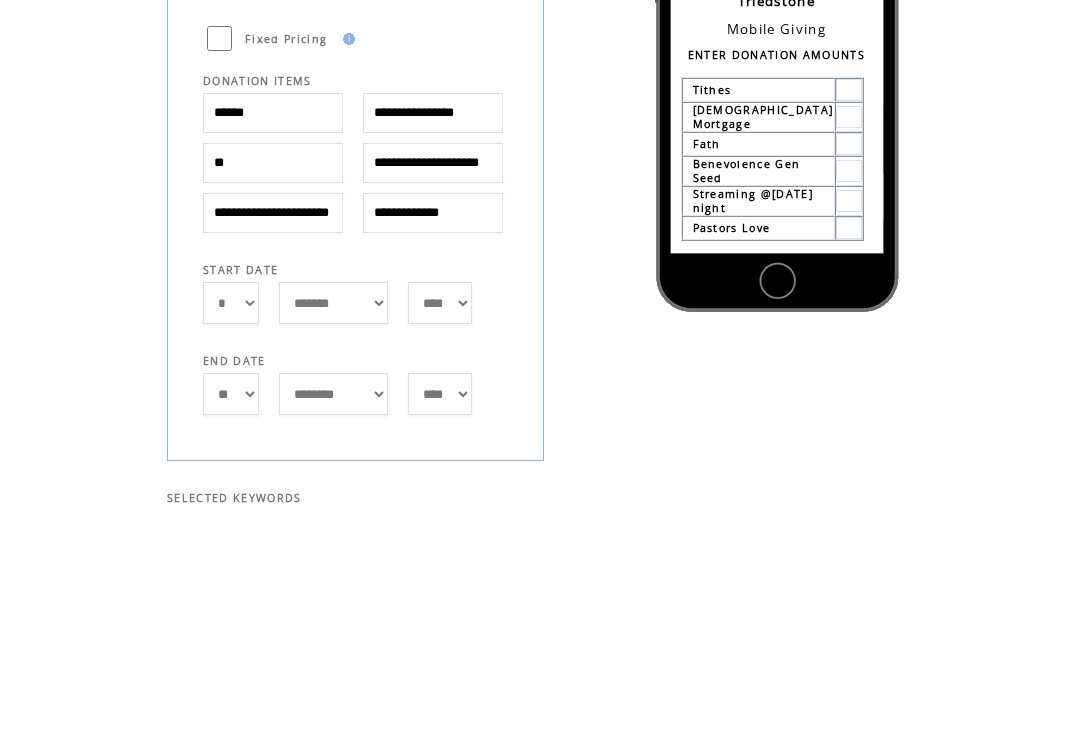 type on "*" 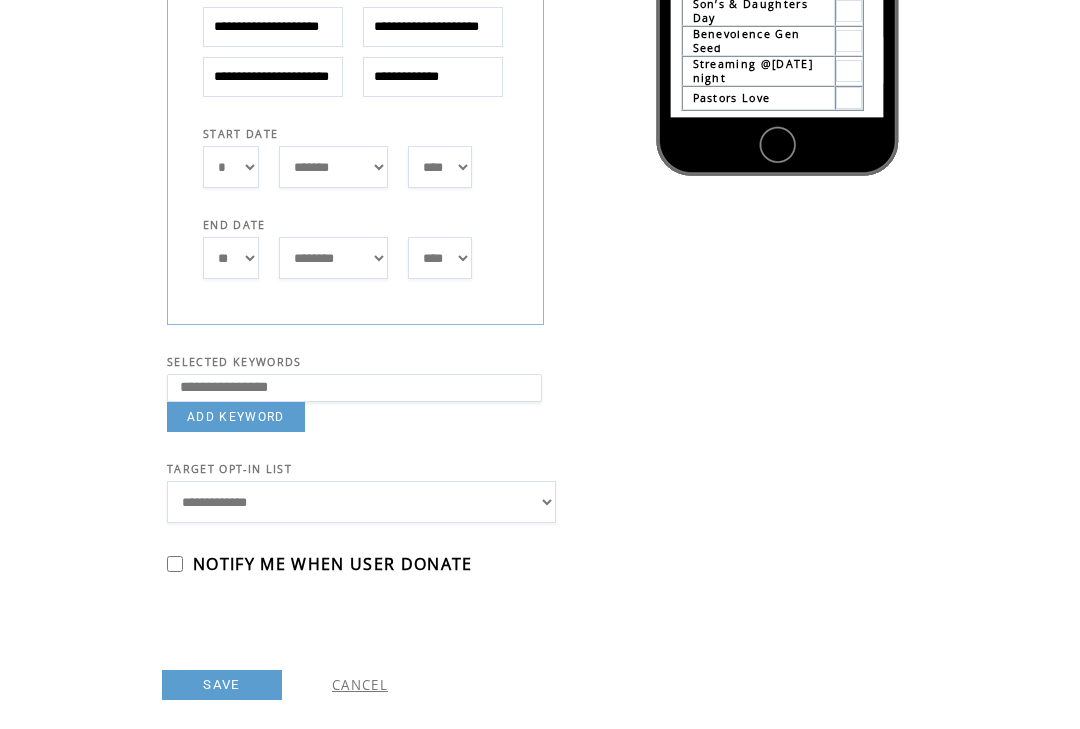 scroll, scrollTop: 994, scrollLeft: 0, axis: vertical 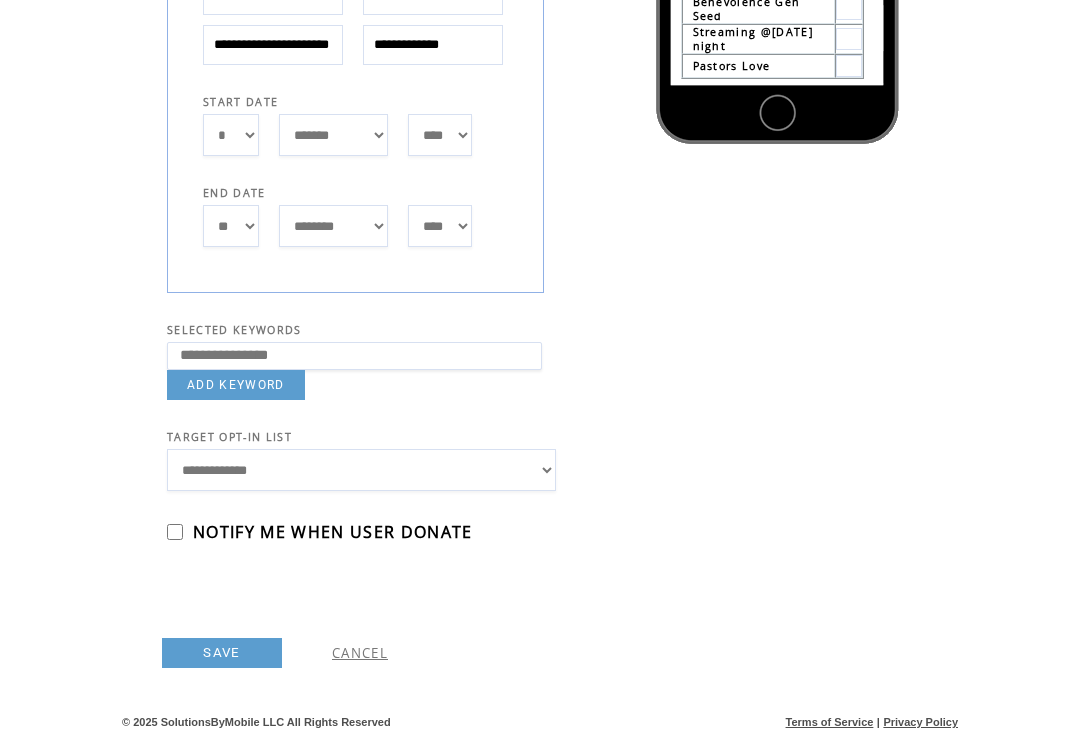 type on "**********" 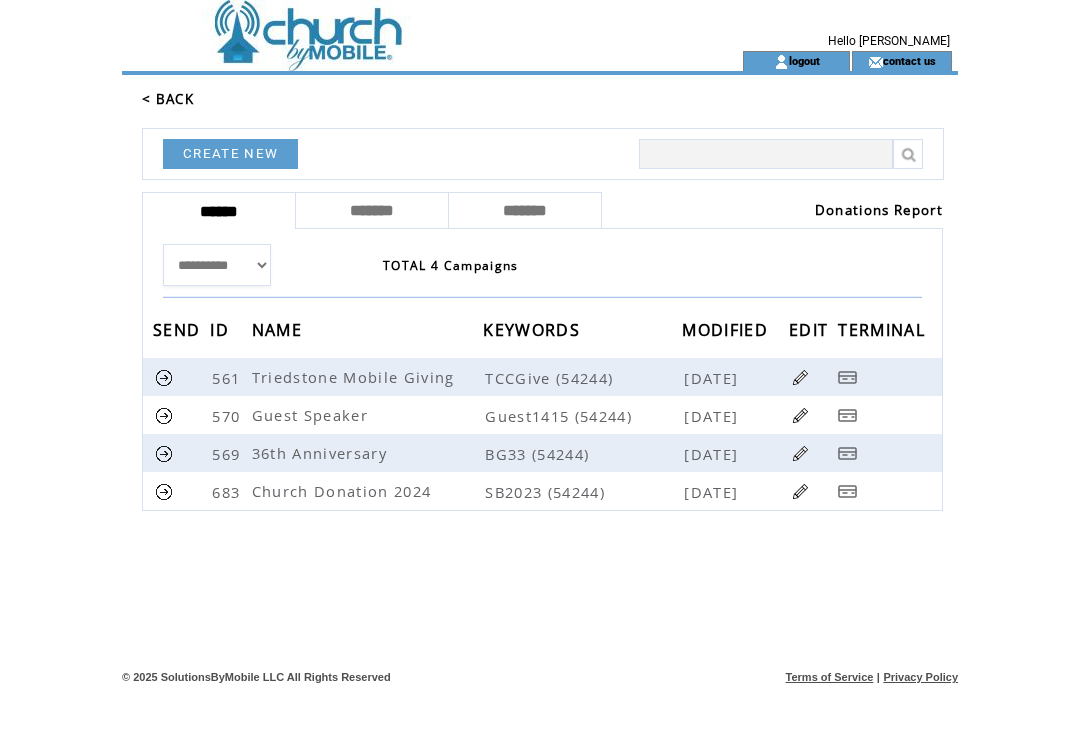 scroll, scrollTop: 0, scrollLeft: 0, axis: both 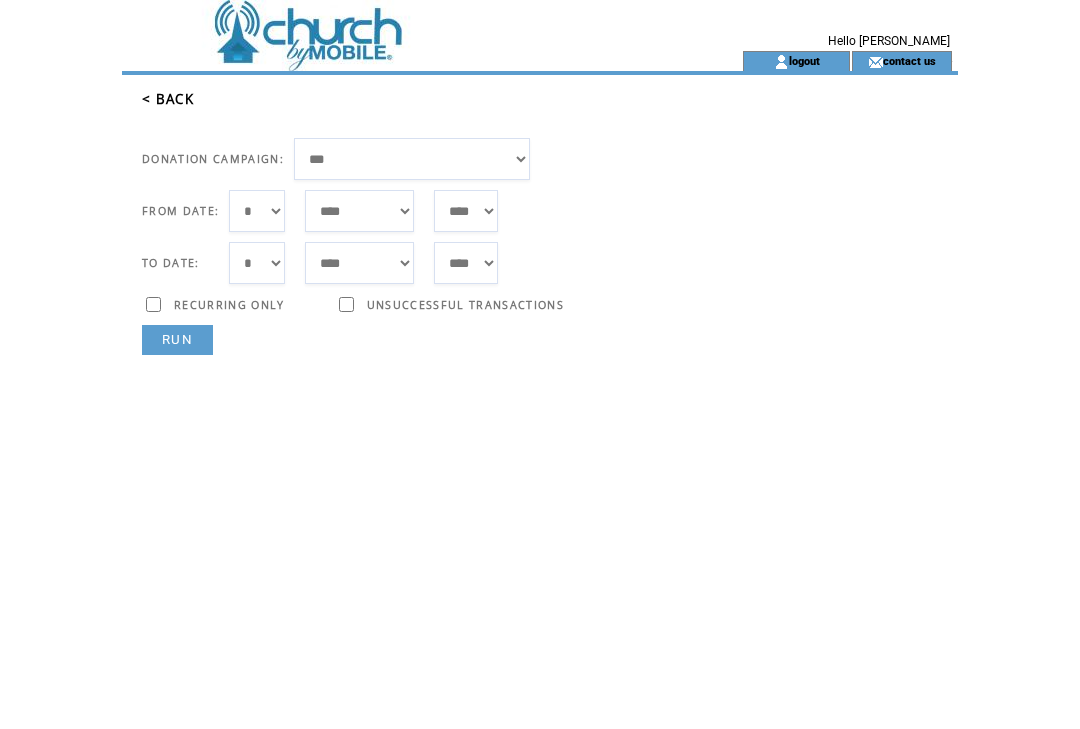 click on "**********" at bounding box center [412, 159] 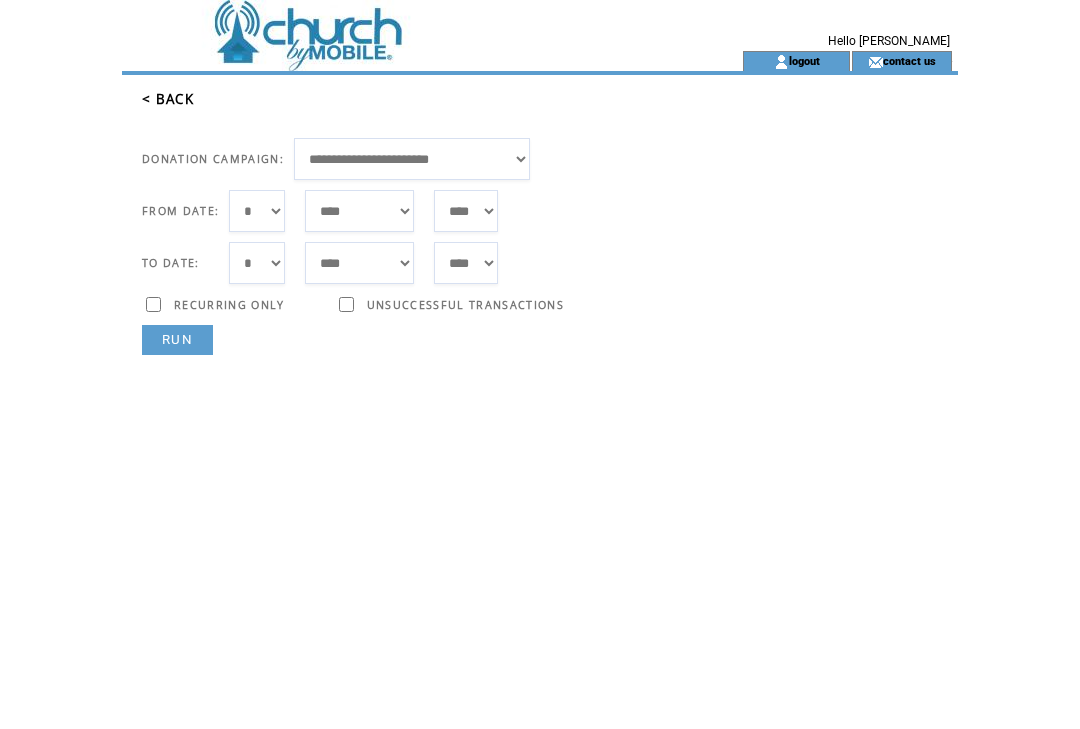 click on "RUN" at bounding box center (177, 340) 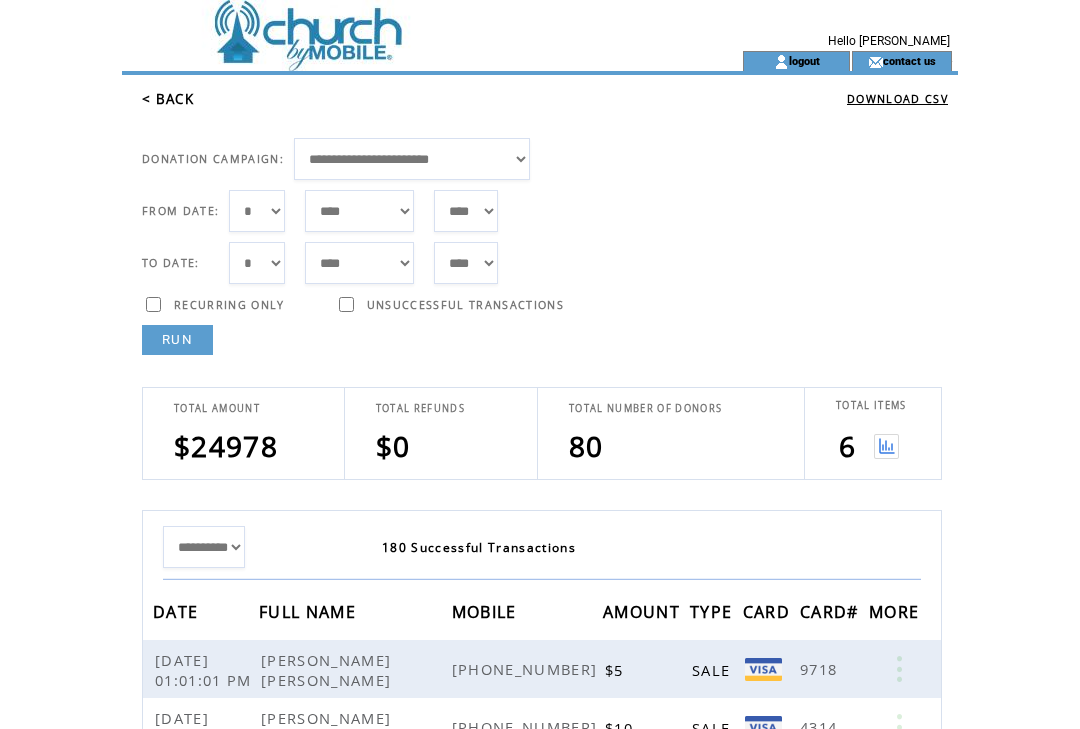 click on "*** 	 * 	 * 	 * 	 * 	 * 	 * 	 * 	 * 	 * 	 ** 	 ** 	 ** 	 ** 	 ** 	 ** 	 ** 	 ** 	 ** 	 ** 	 ** 	 ** 	 ** 	 ** 	 ** 	 ** 	 ** 	 ** 	 ** 	 ** 	 ** 	 **" at bounding box center [257, 211] 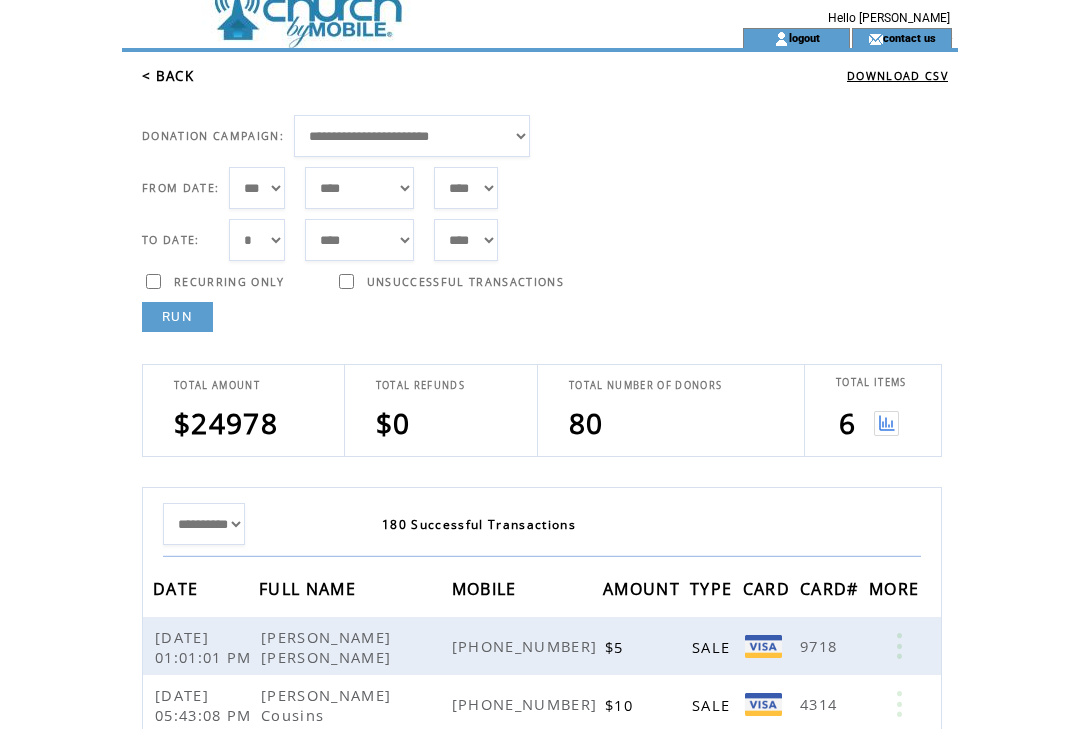 scroll, scrollTop: 34, scrollLeft: 0, axis: vertical 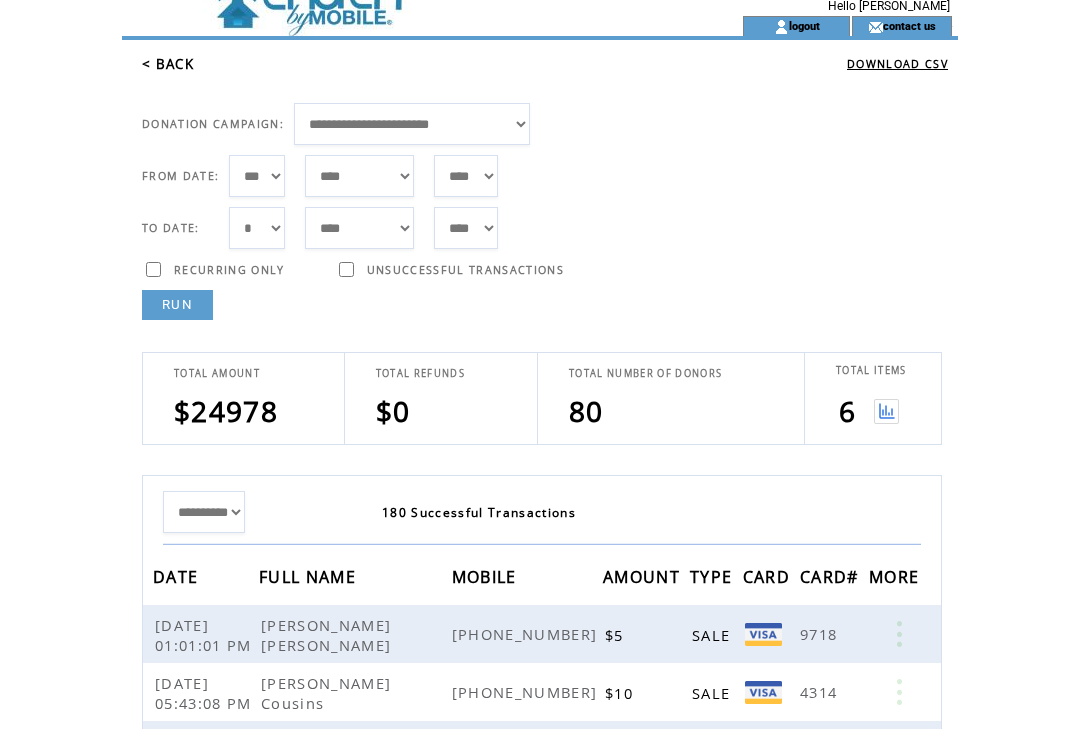 click on "RUN" at bounding box center (177, 306) 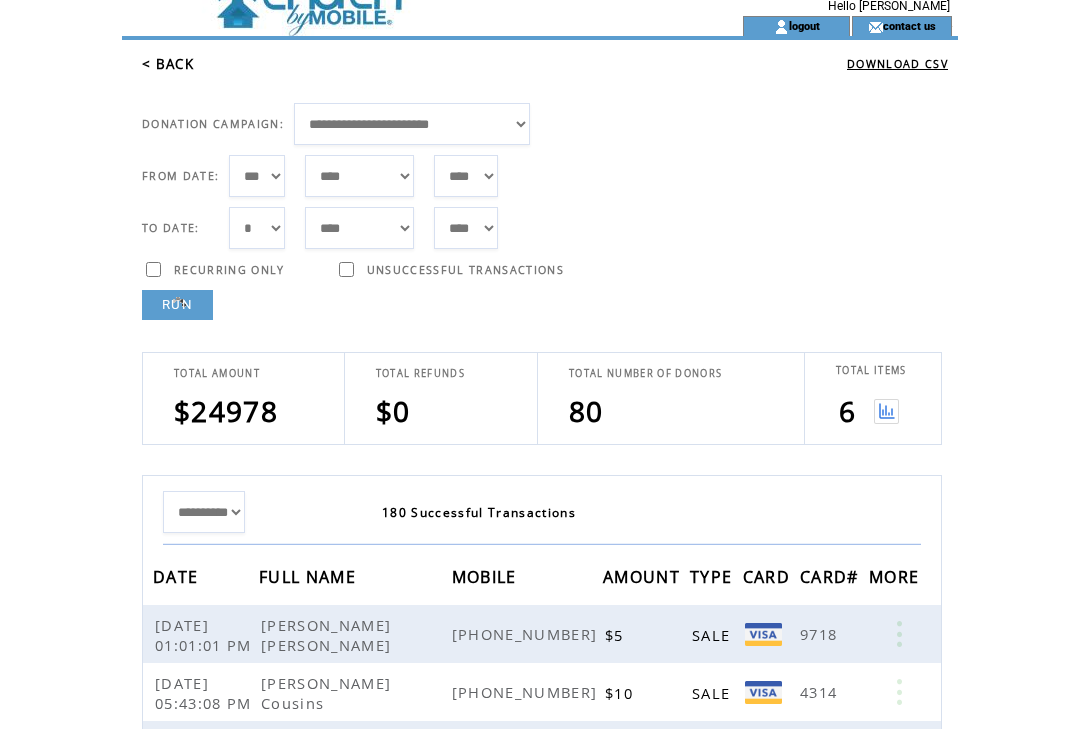 scroll, scrollTop: 35, scrollLeft: 0, axis: vertical 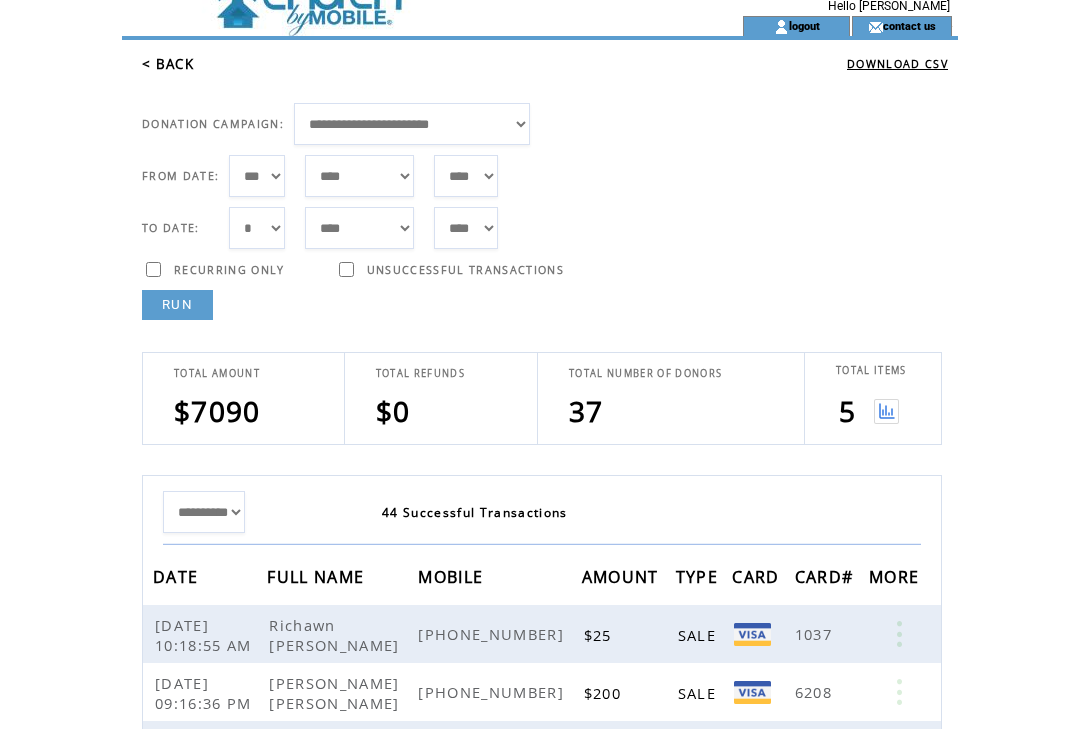 click on "RUN" at bounding box center (177, 305) 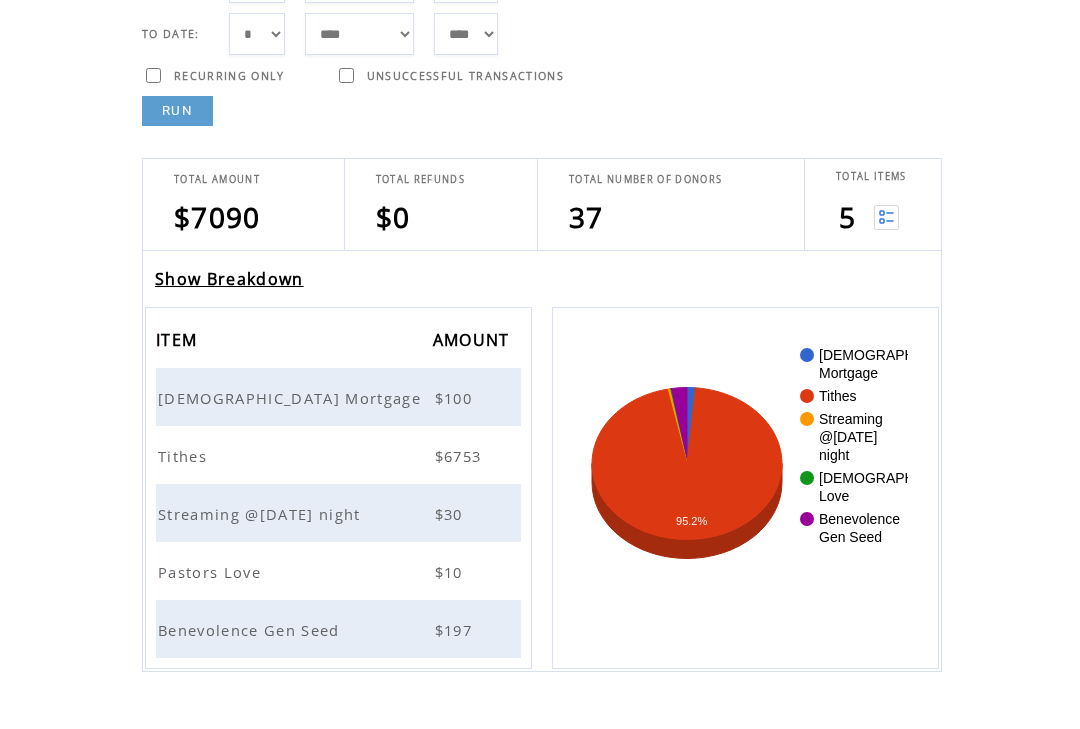 scroll, scrollTop: 249, scrollLeft: 0, axis: vertical 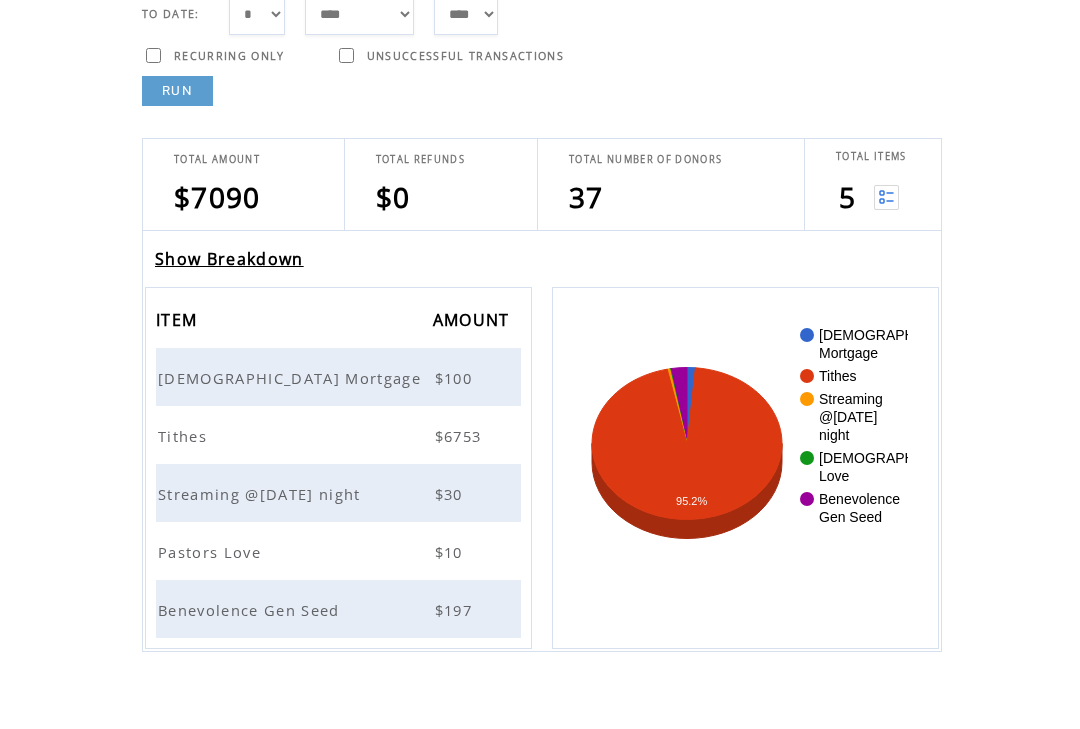click on "Church Mortgage" at bounding box center [292, 378] 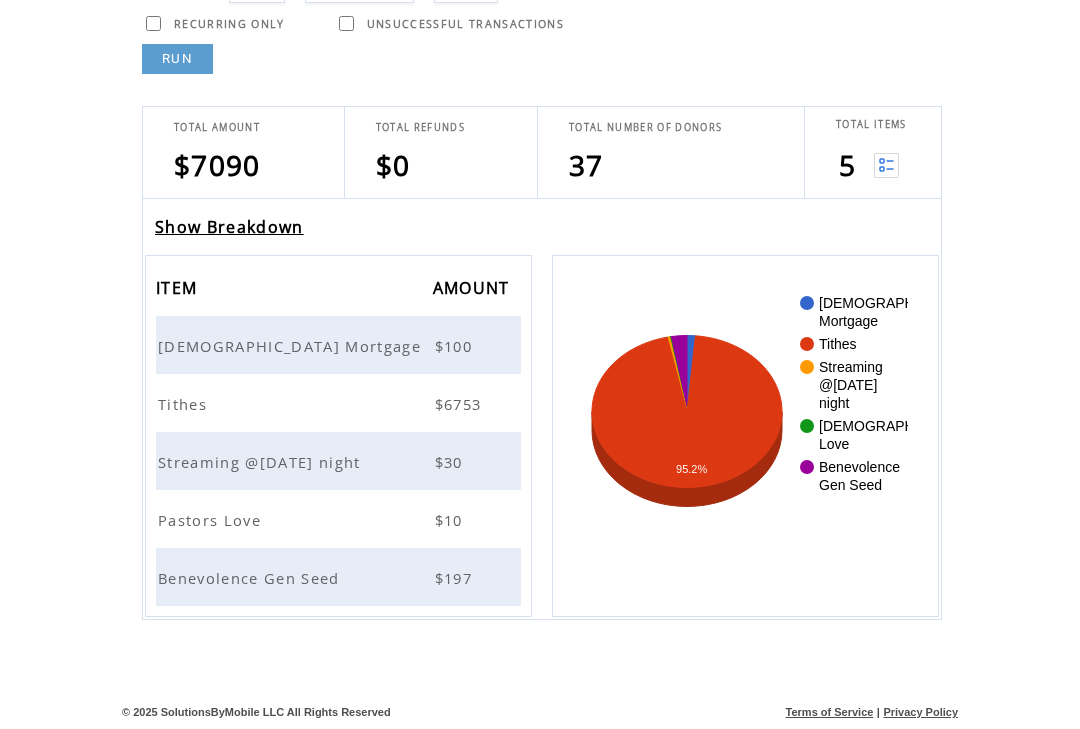 click on "Streaming @Monday night" at bounding box center [262, 463] 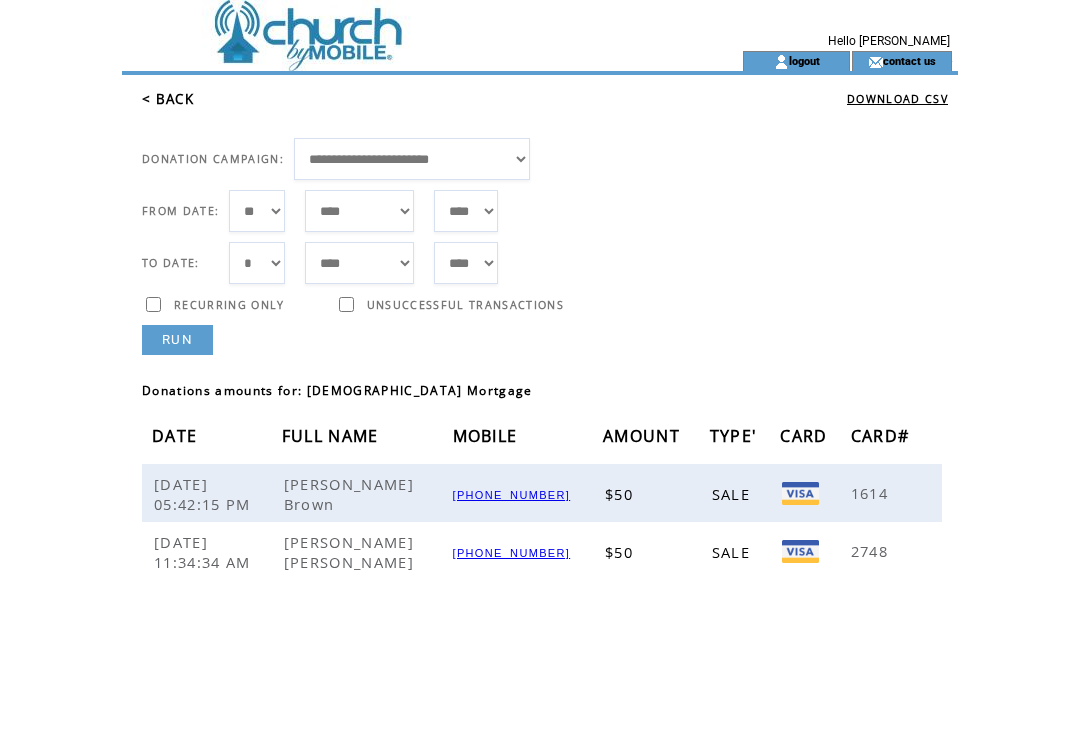 scroll, scrollTop: 0, scrollLeft: 0, axis: both 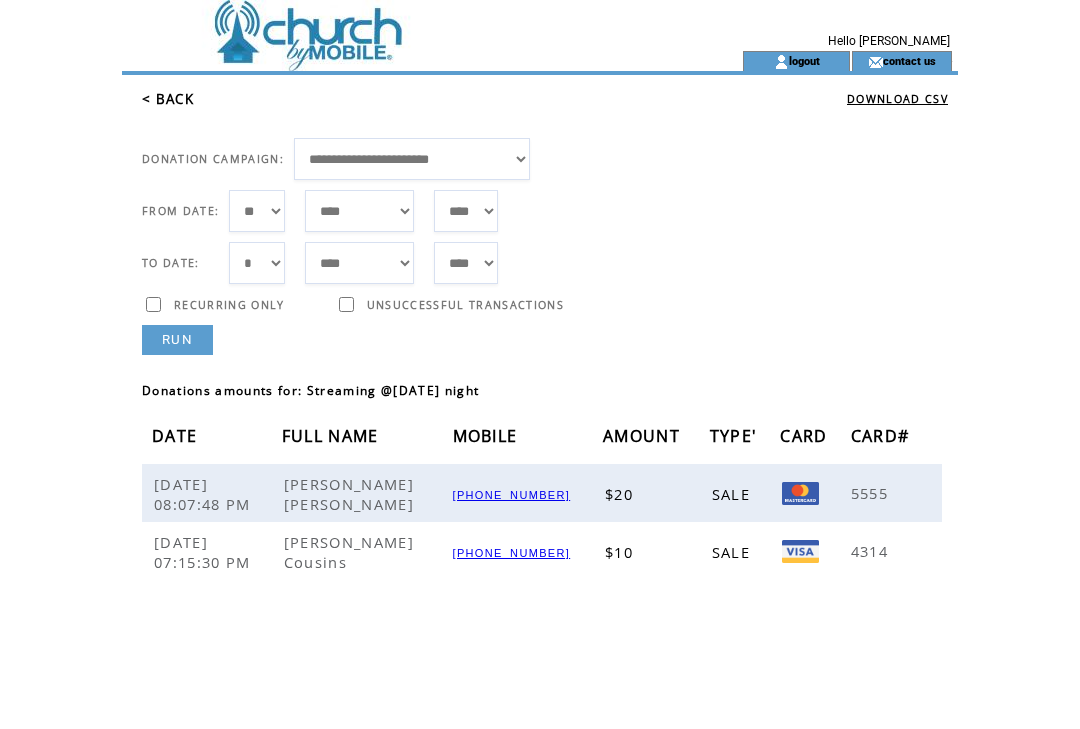 click on "< BACK" at bounding box center [168, 99] 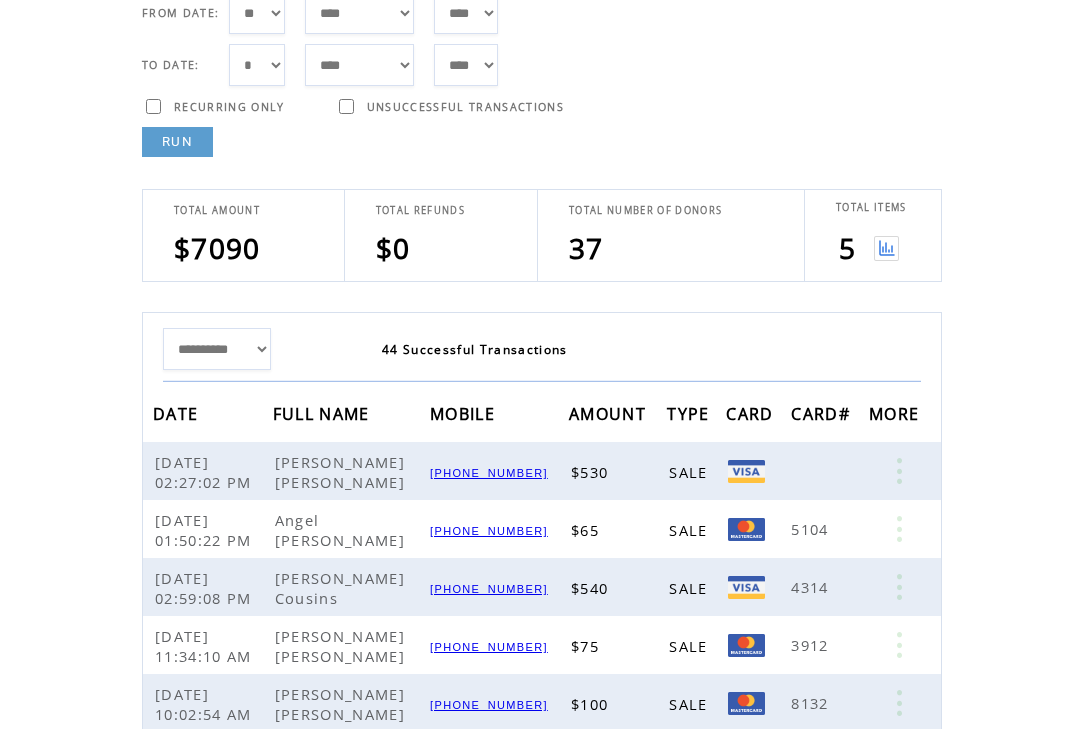 scroll, scrollTop: 195, scrollLeft: 0, axis: vertical 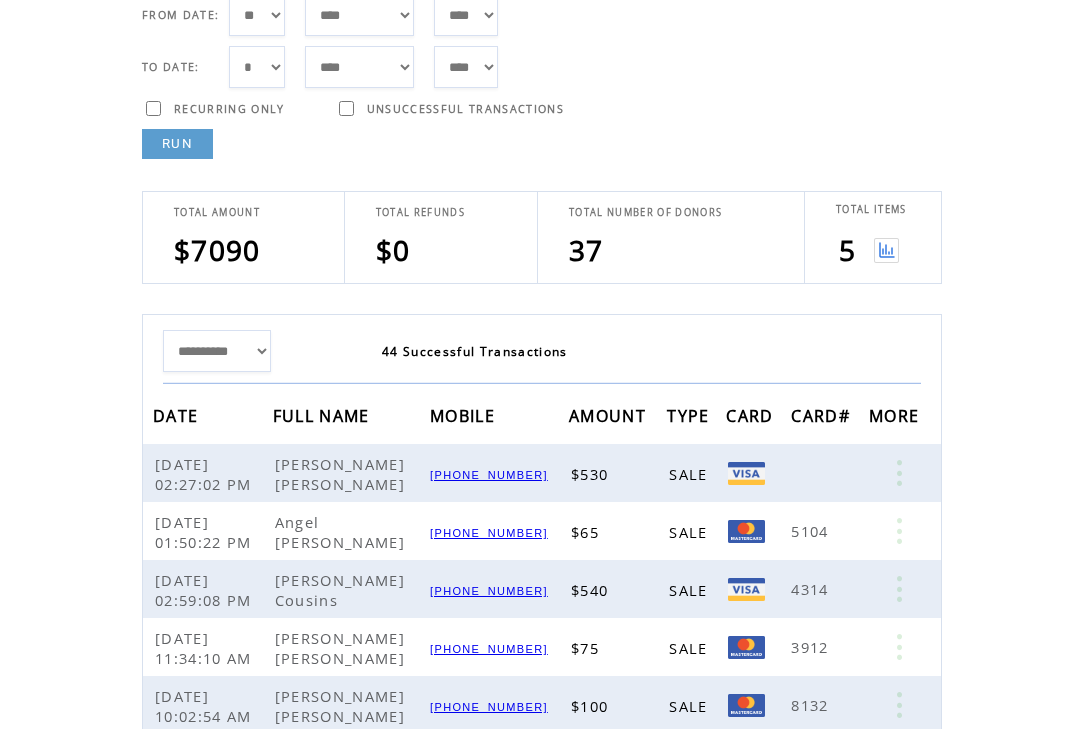 click at bounding box center [886, 251] 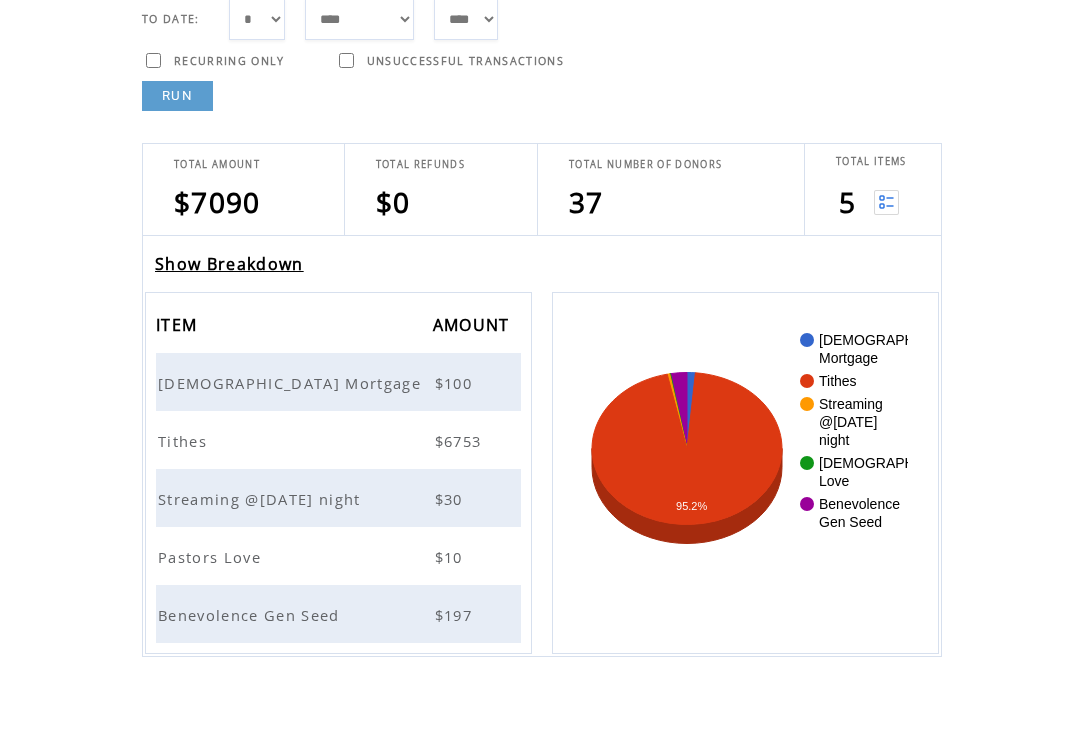 scroll, scrollTop: 249, scrollLeft: 0, axis: vertical 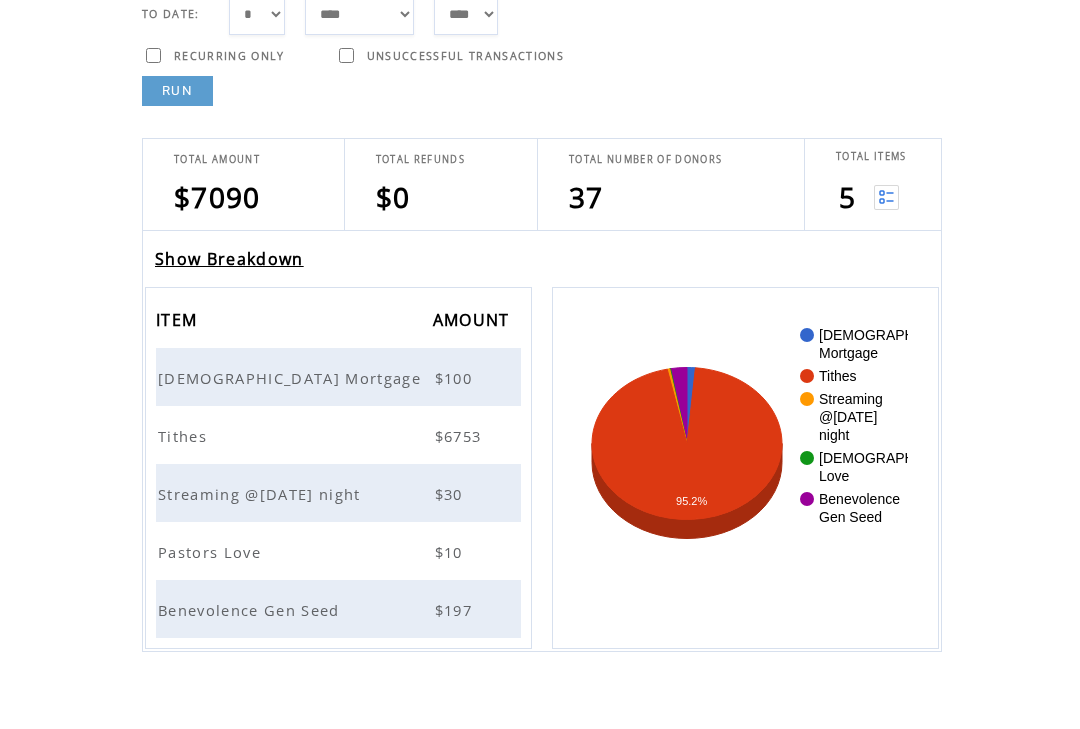 click on "Tithes" at bounding box center [185, 436] 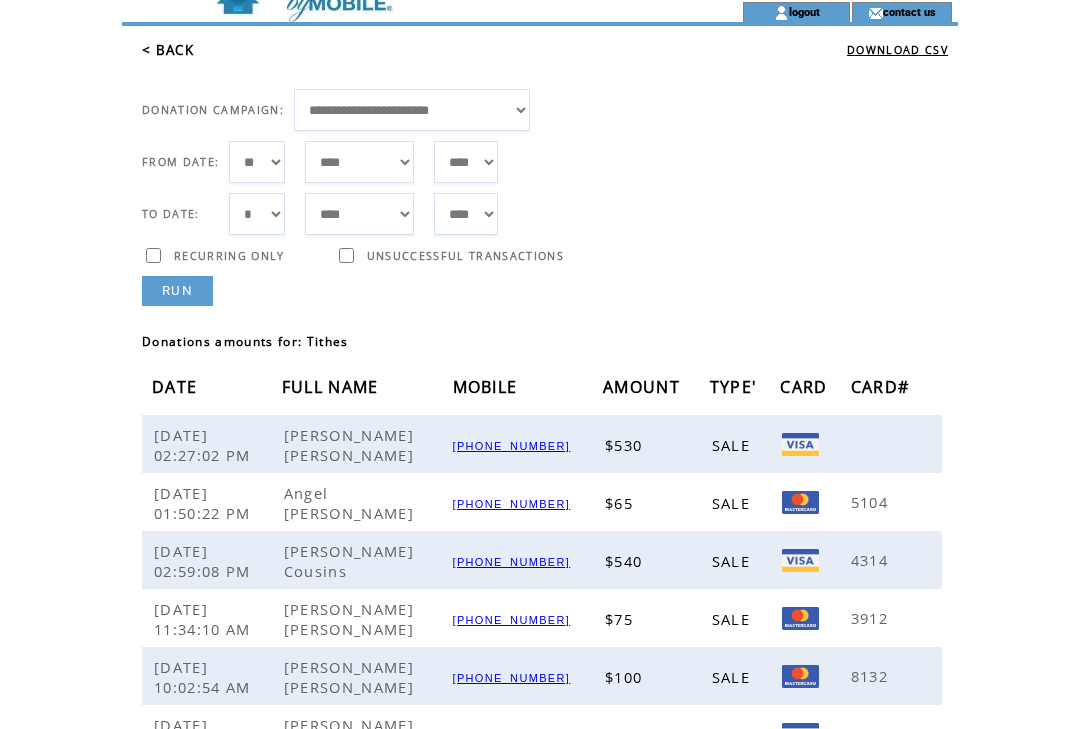 scroll, scrollTop: 0, scrollLeft: 0, axis: both 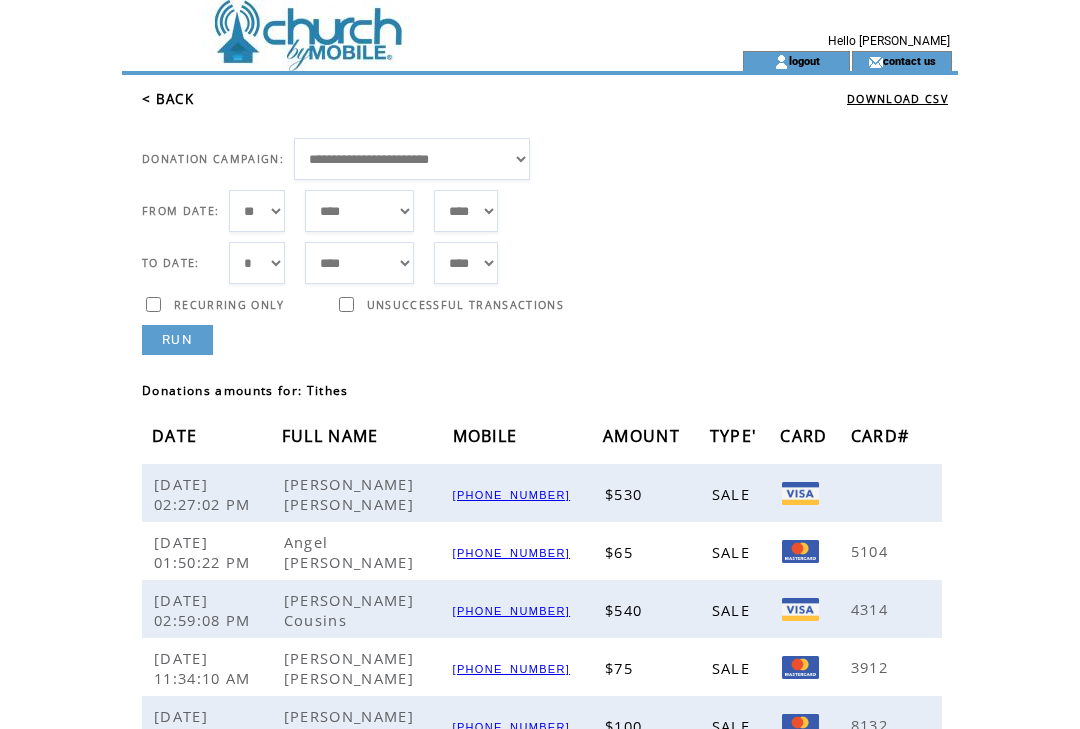 click on "logout" at bounding box center [804, 60] 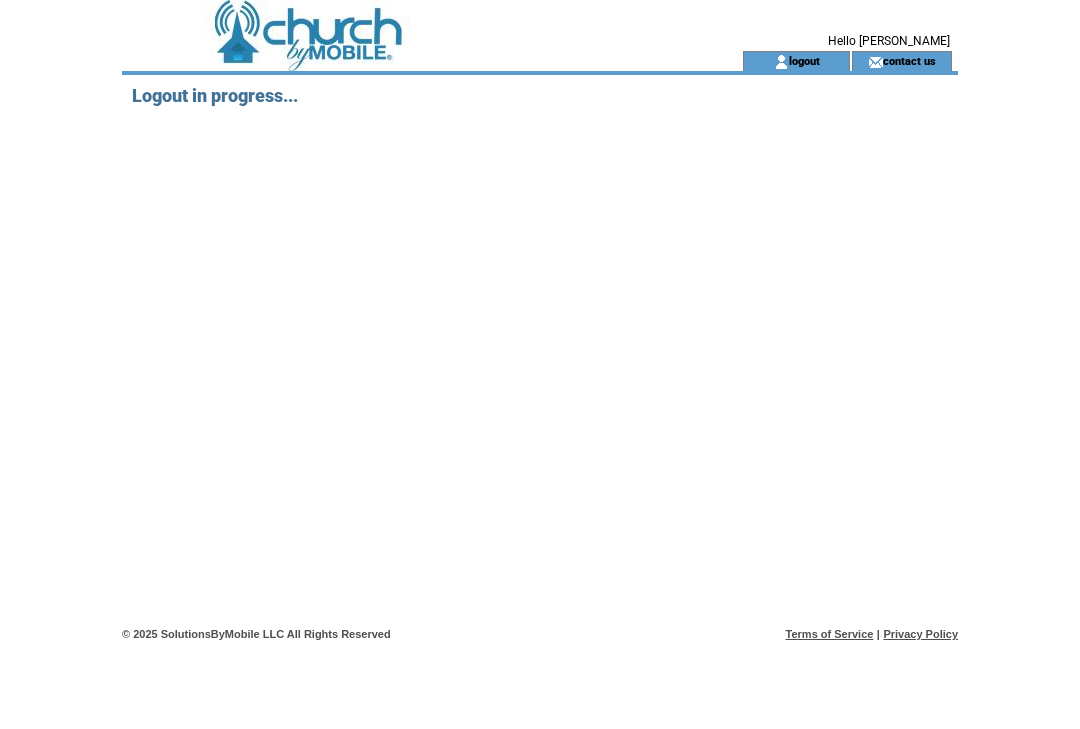 scroll, scrollTop: 0, scrollLeft: 0, axis: both 